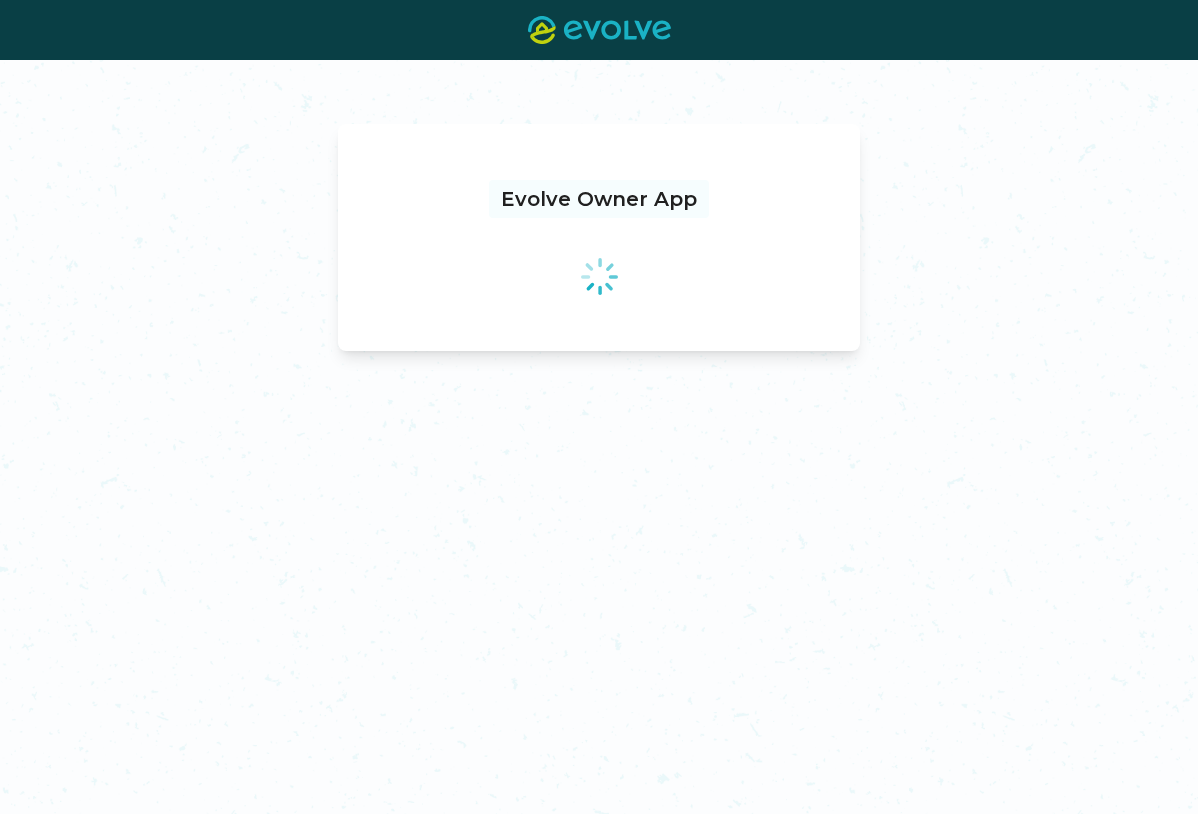 scroll, scrollTop: 0, scrollLeft: 0, axis: both 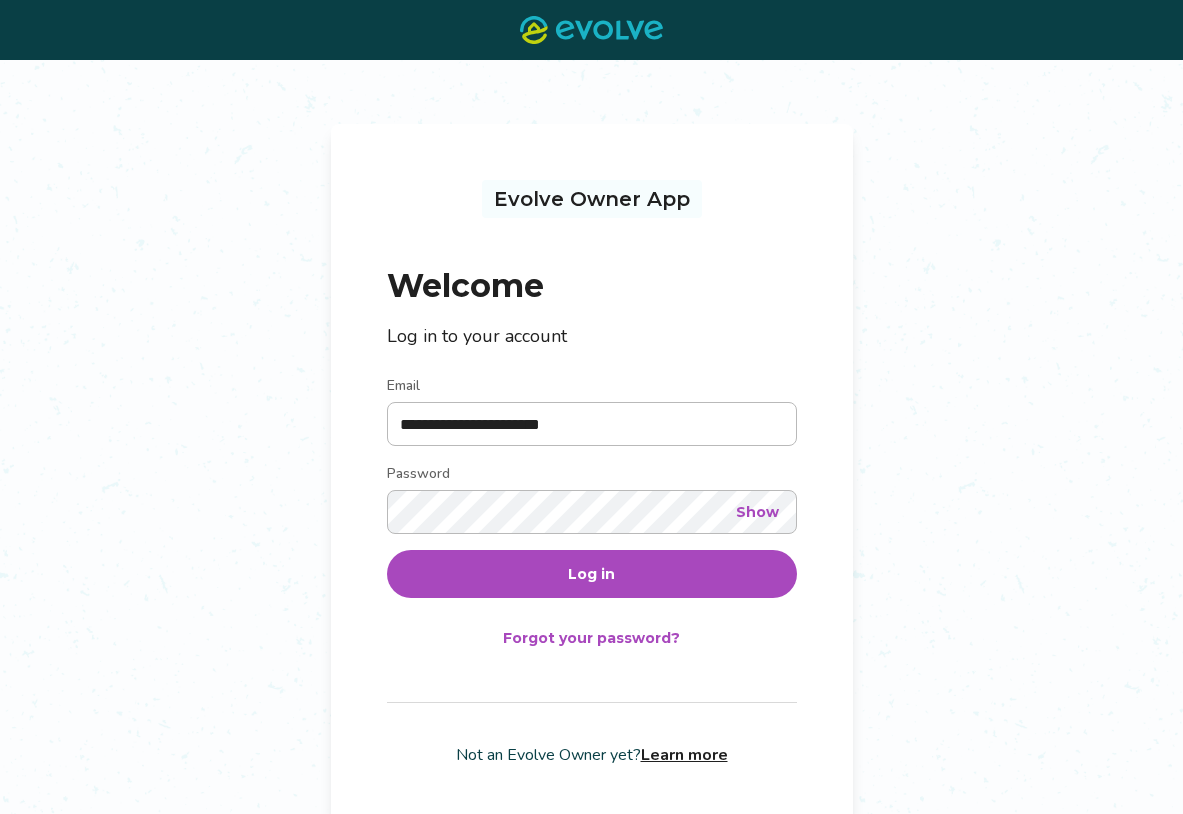 drag, startPoint x: 531, startPoint y: 569, endPoint x: 514, endPoint y: 564, distance: 17.720045 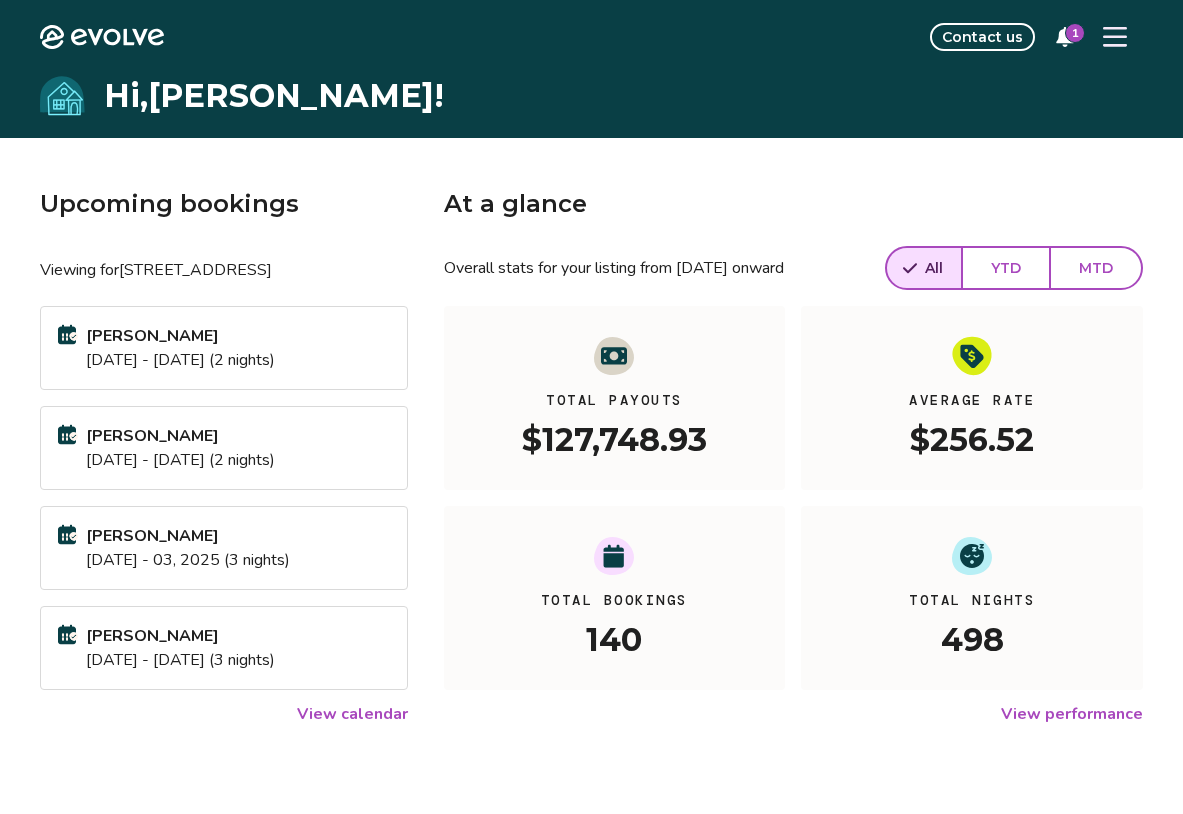 click 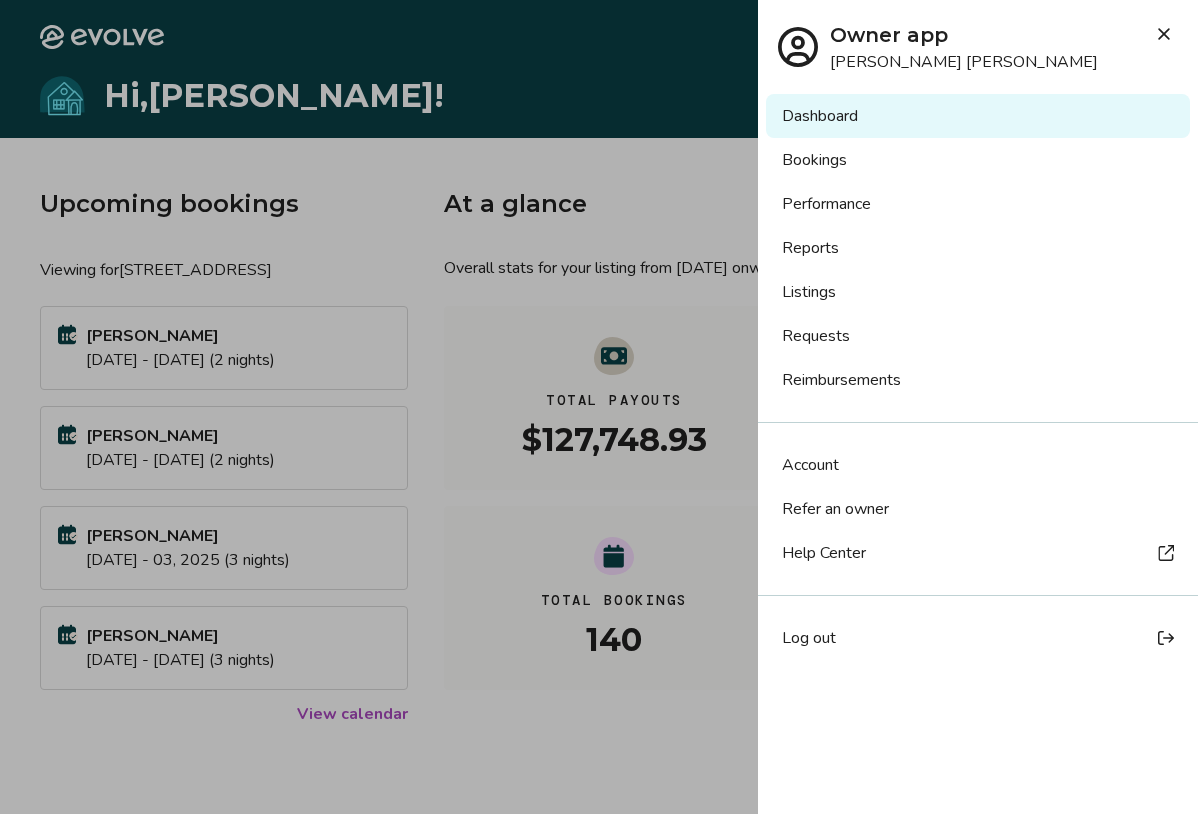 click on "Reports" at bounding box center (978, 248) 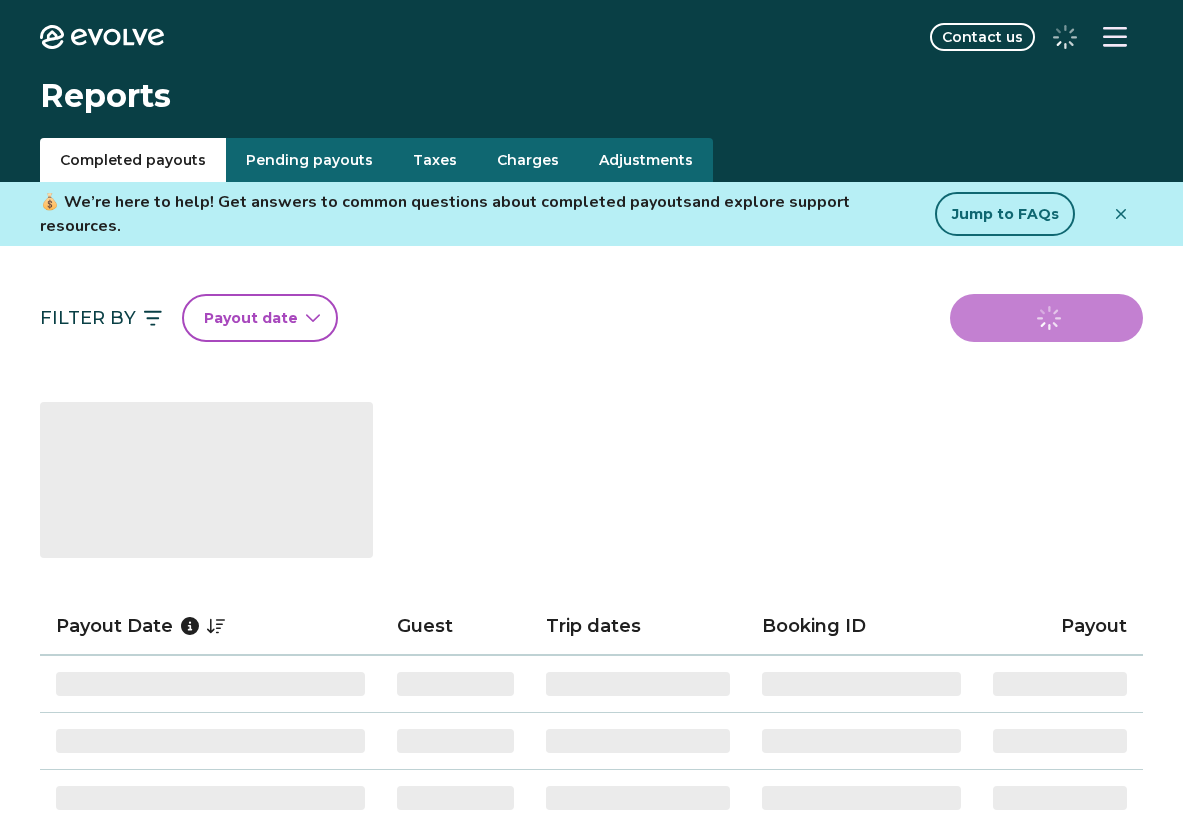 scroll, scrollTop: 0, scrollLeft: 0, axis: both 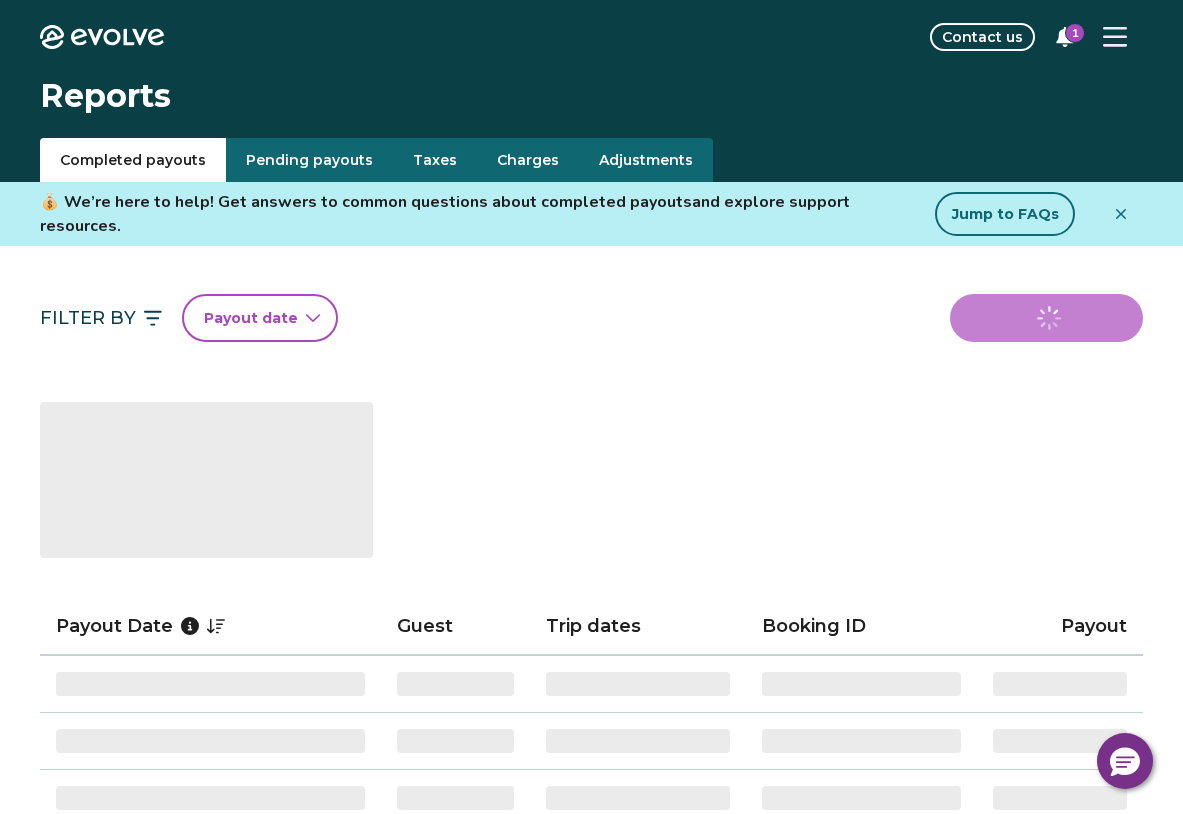 click on "Taxes" at bounding box center [435, 160] 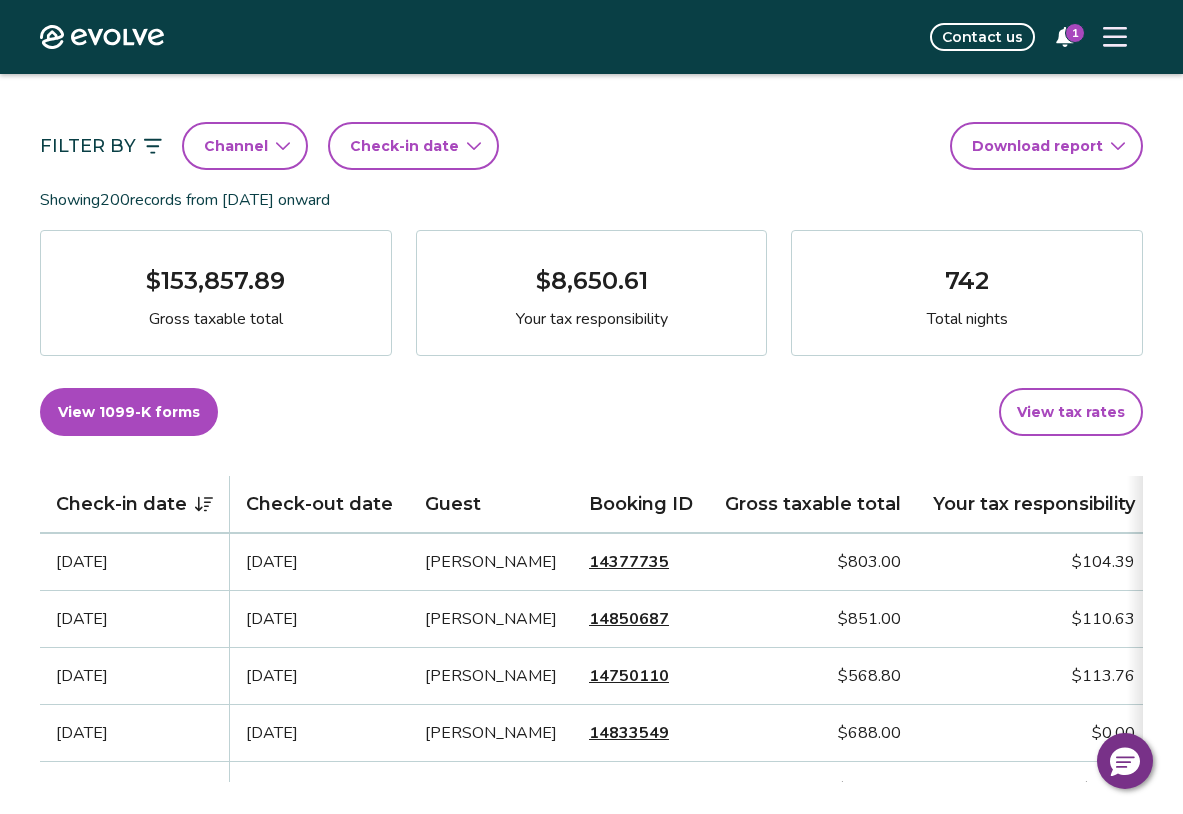 scroll, scrollTop: 200, scrollLeft: 0, axis: vertical 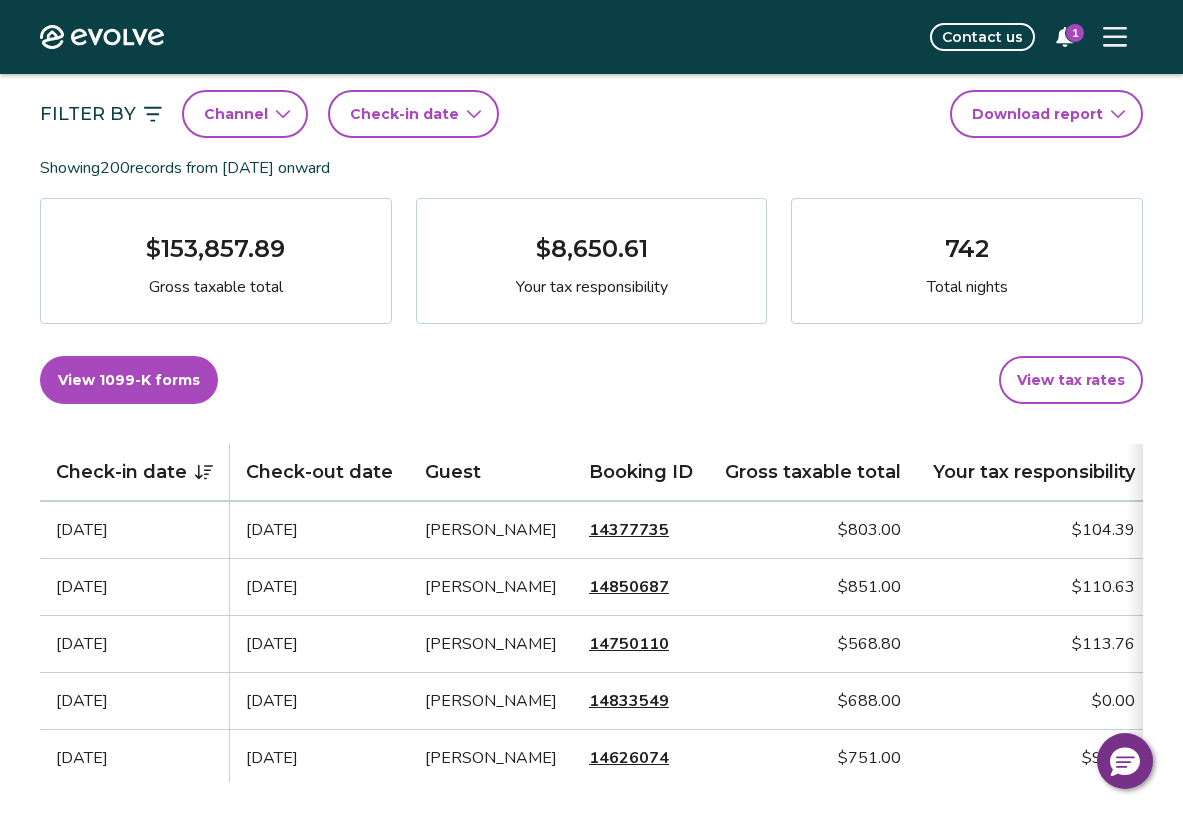 click on "Check-in date" at bounding box center [404, 114] 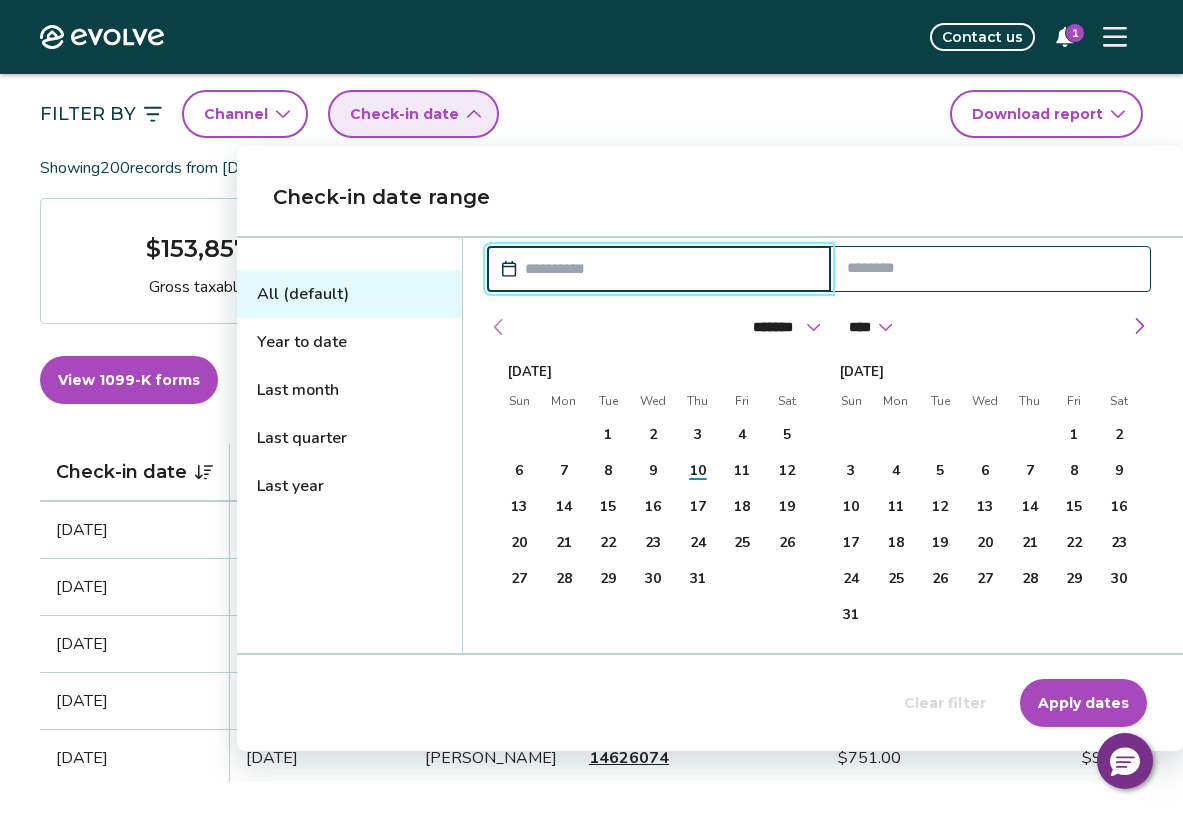 click at bounding box center (499, 327) 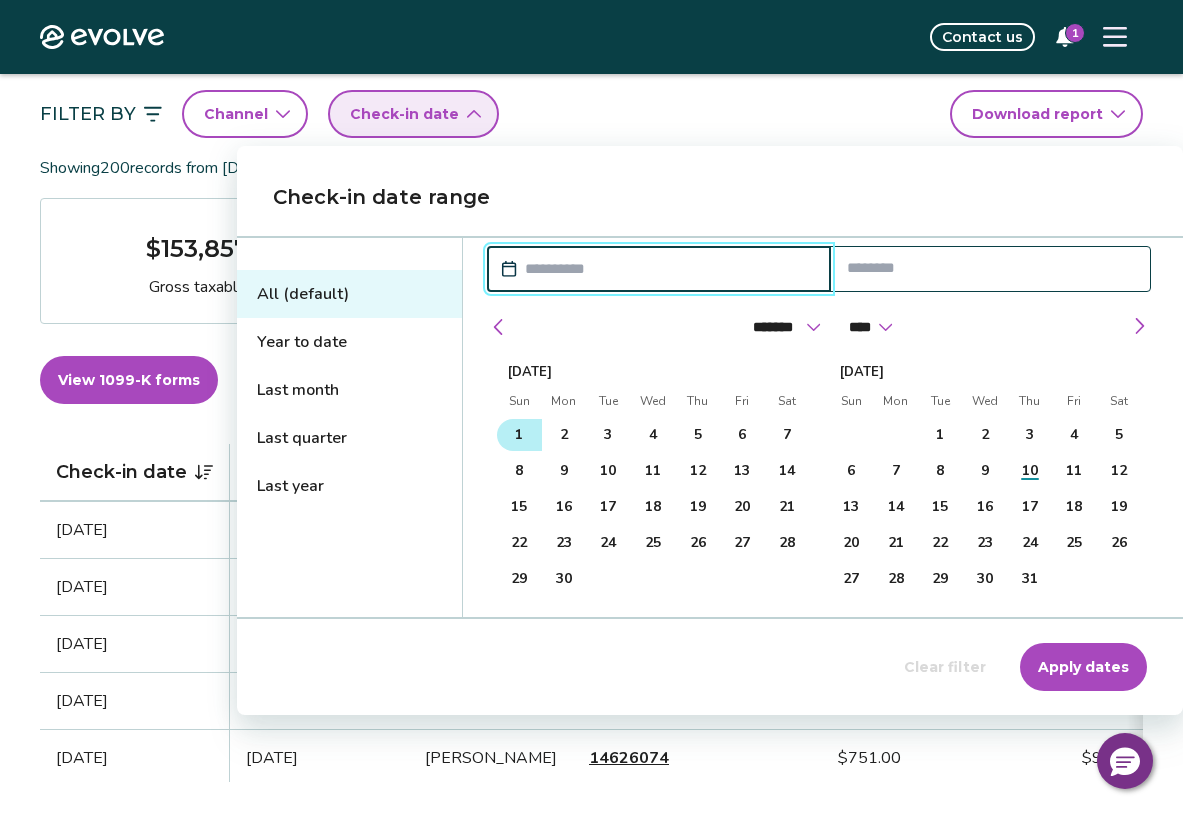 click on "1" at bounding box center (519, 435) 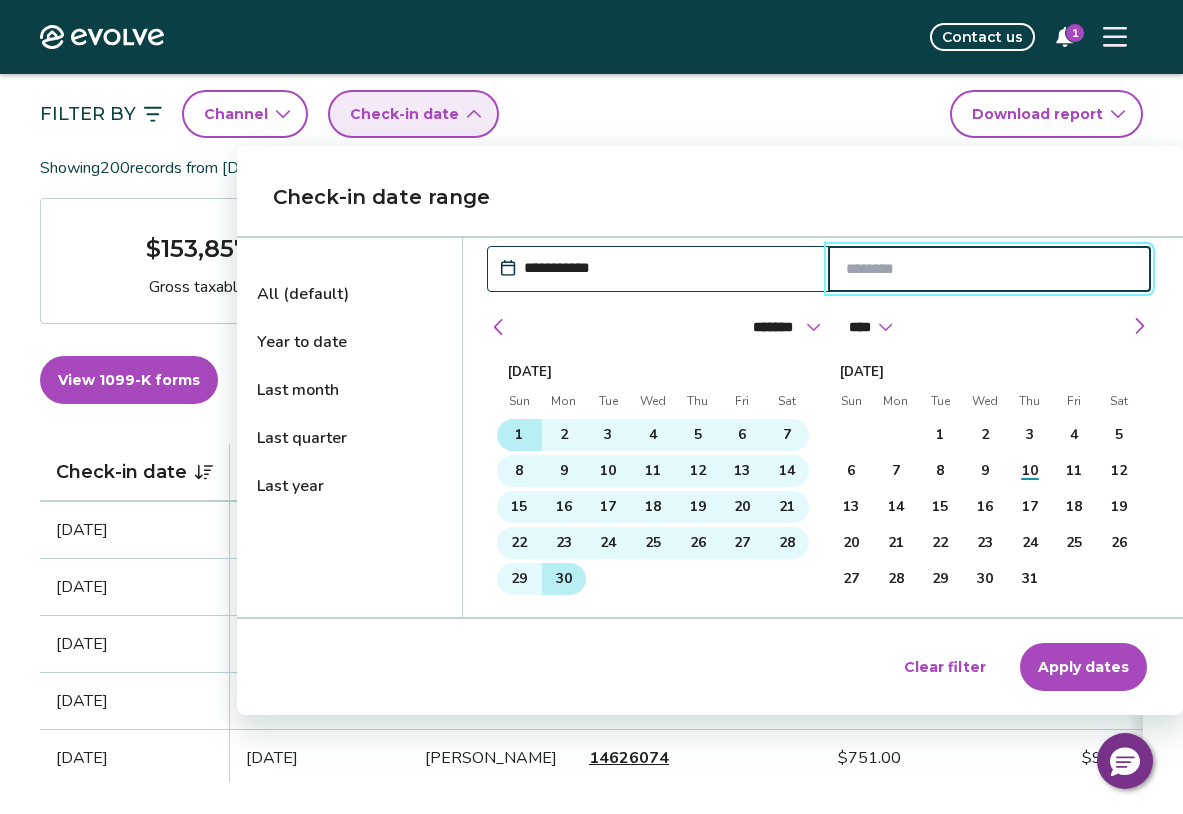 click on "30" at bounding box center [564, 579] 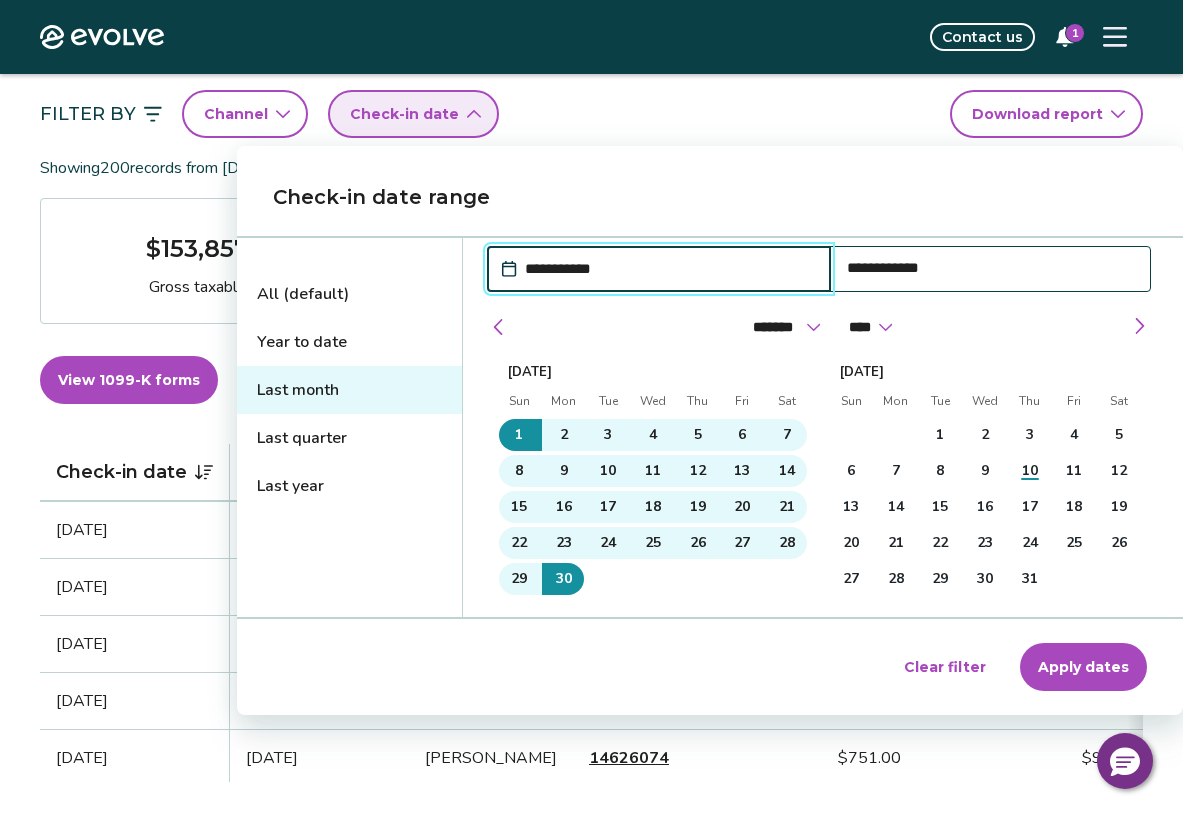 click on "Apply dates" at bounding box center [1083, 667] 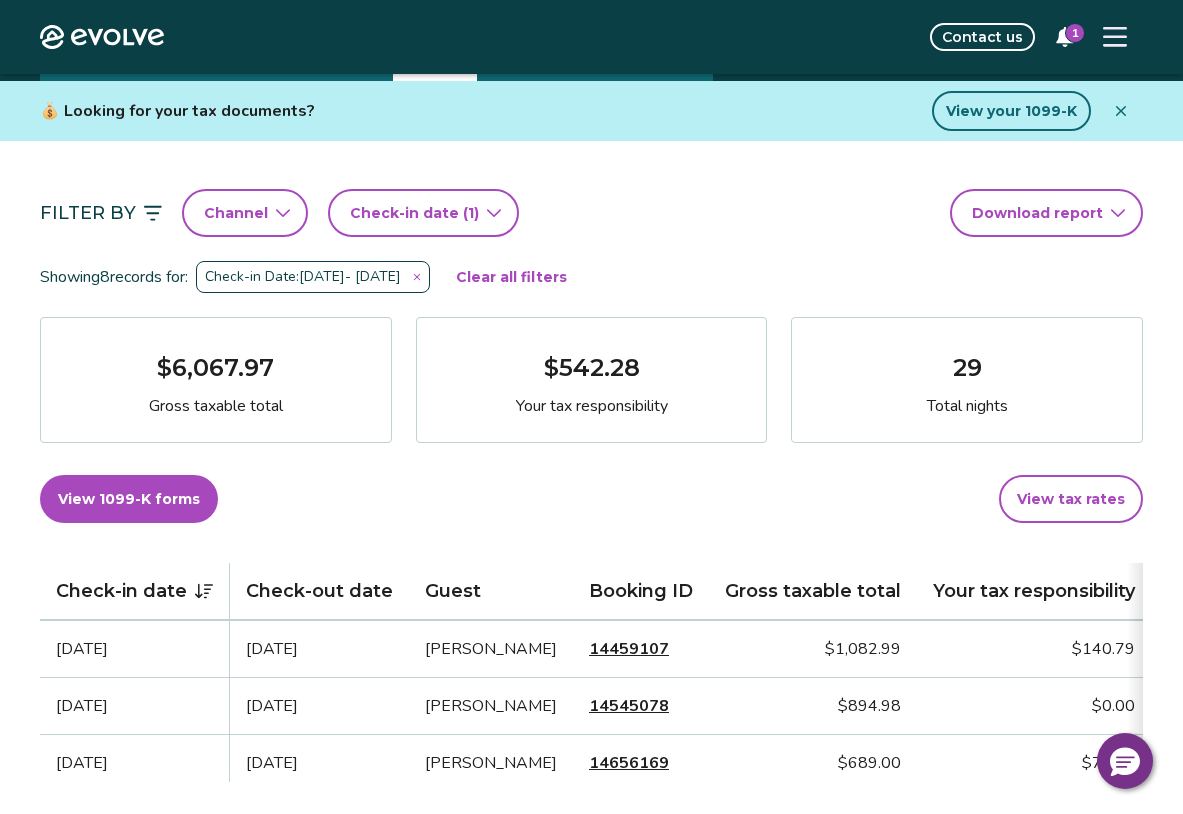 scroll, scrollTop: 100, scrollLeft: 0, axis: vertical 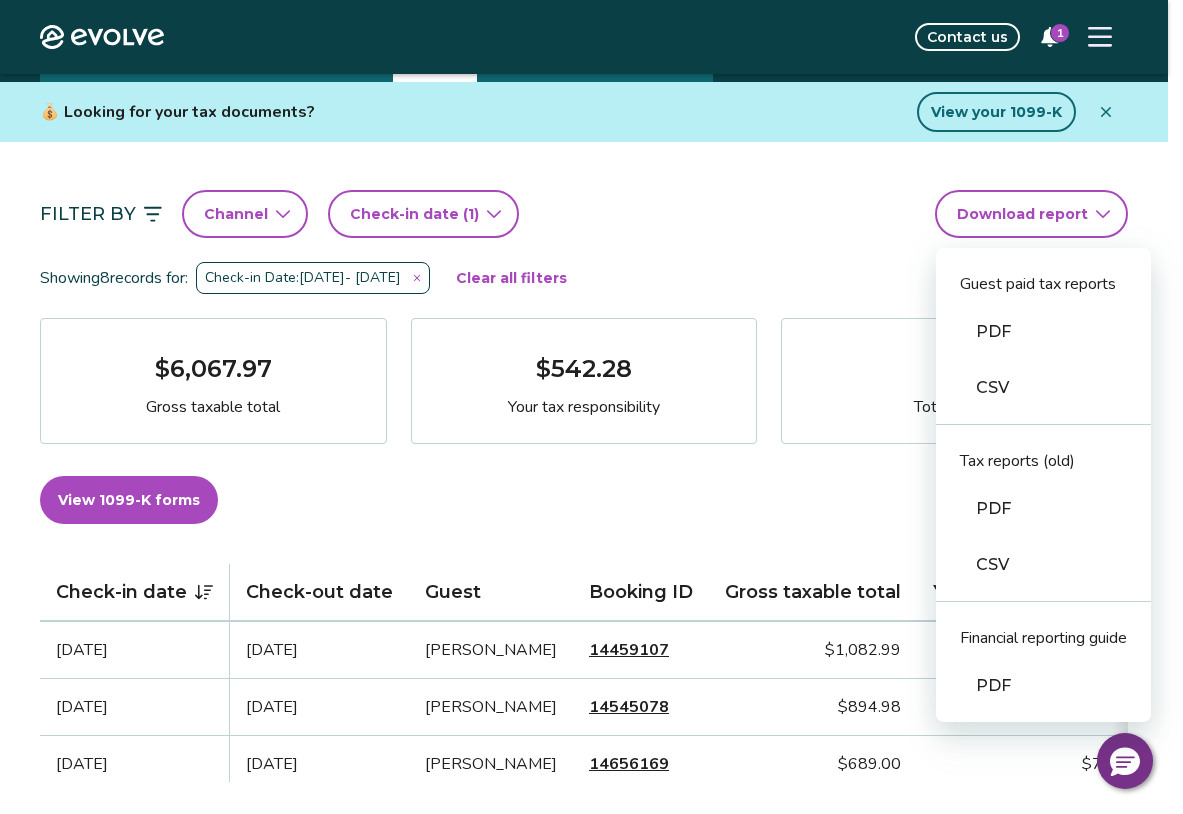 click on "Evolve Contact us 1 Reports Completed payouts Pending payouts Taxes Charges Adjustments 💰 Looking for your tax documents? View your 1099-K Filter By  Channel Check-in date (1) Download   report Guest paid tax reports PDF CSV Tax reports (old) PDF CSV Financial reporting guide PDF Showing  8  records   for: Check-in Date:  [DATE]  -   [DATE] Clear all filters $6,067.97 Gross taxable total $542.28 Your tax responsibility 29 Total nights View 1099-K forms View tax rates Check-in date Check-out date Guest Booking ID Gross taxable total Your tax responsibility [DATE] [DATE] [PERSON_NAME] 14459107 $1,082.99 $140.79 [DATE] [DATE] [PERSON_NAME] 14545078 $894.98 $0.00 [DATE] [DATE] [PERSON_NAME] 14656169 $689.00 $73.67 [DATE] [DATE] [PERSON_NAME] 14455632 $0.00 $0.00 [DATE] [DATE] [PERSON_NAME] 14631279 $0.00 $0.00 [DATE] [DATE] [PERSON_NAME][GEOGRAPHIC_DATA] 13555478 $1,781.00 $117.22 [DATE] [DATE] [PERSON_NAME] 14596044 $594.00 $77.22 |" at bounding box center (591, 1110) 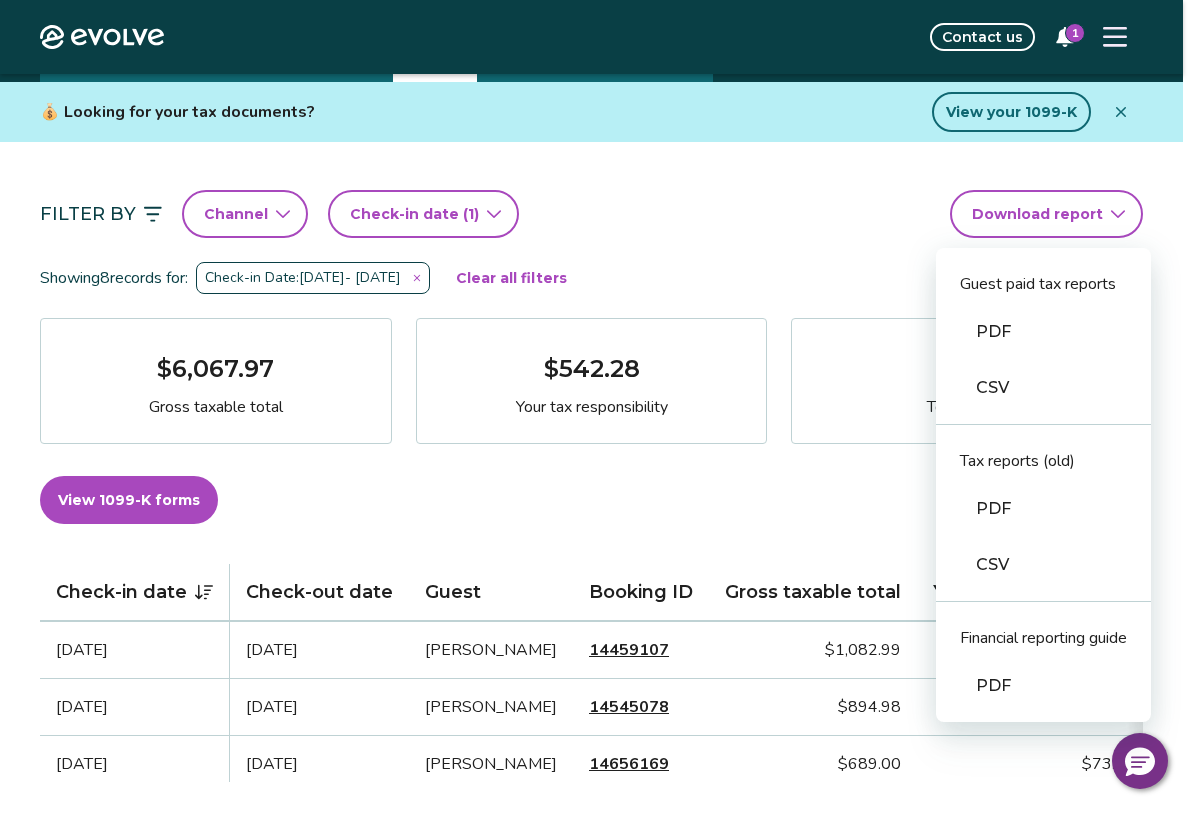 click on "CSV" at bounding box center (1043, 388) 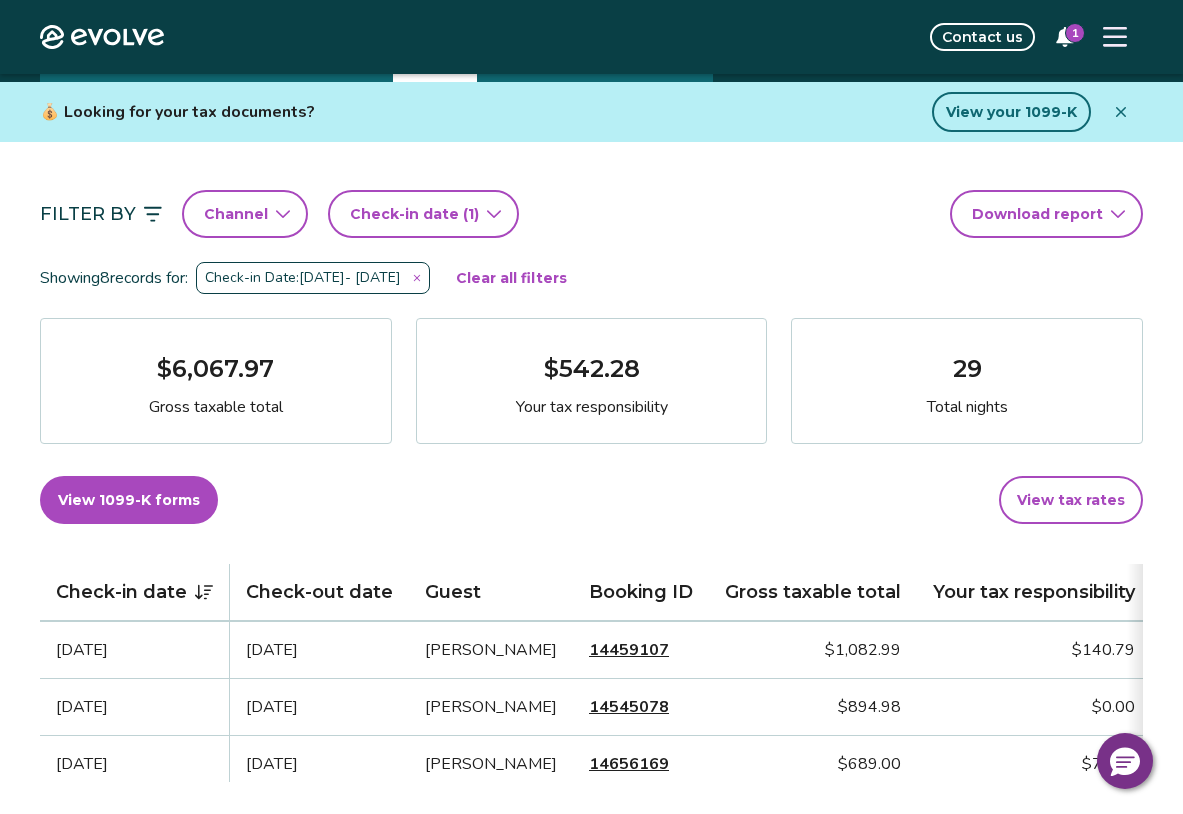 click on "View tax rates" at bounding box center (1071, 500) 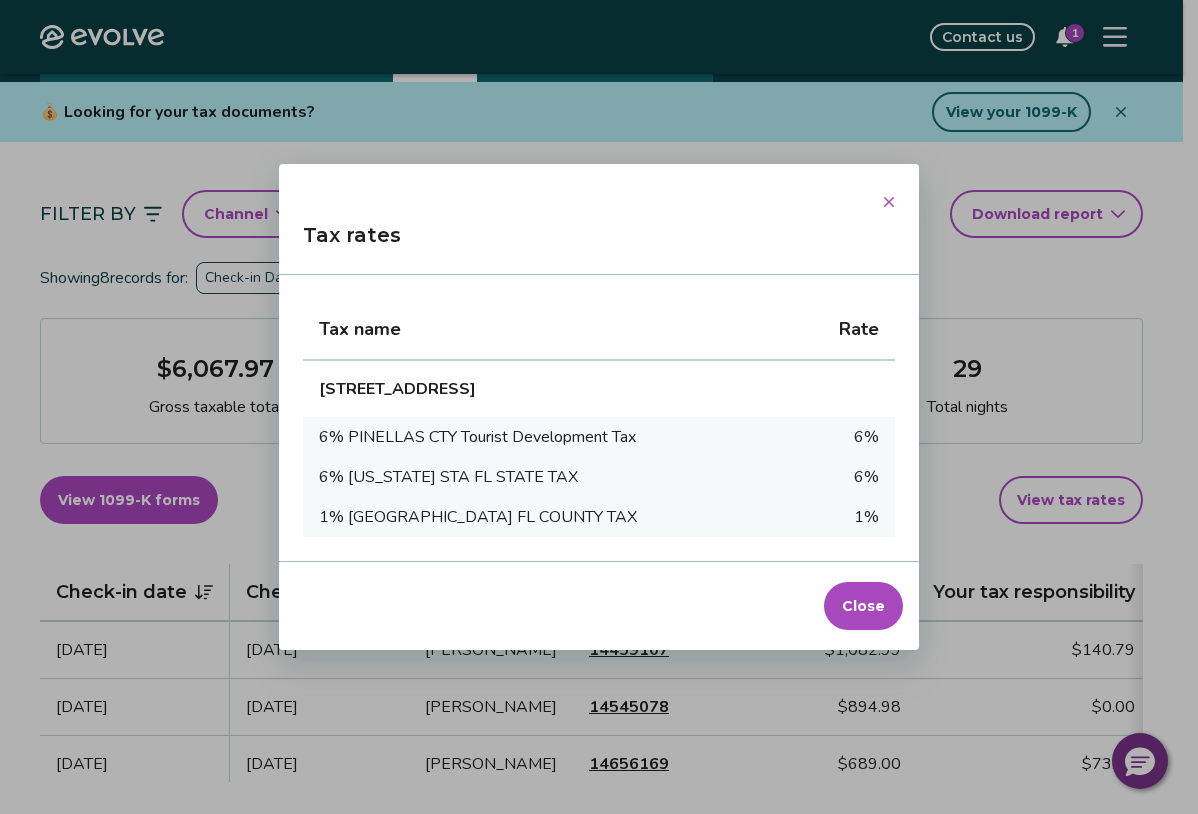 click on "Close" at bounding box center [863, 606] 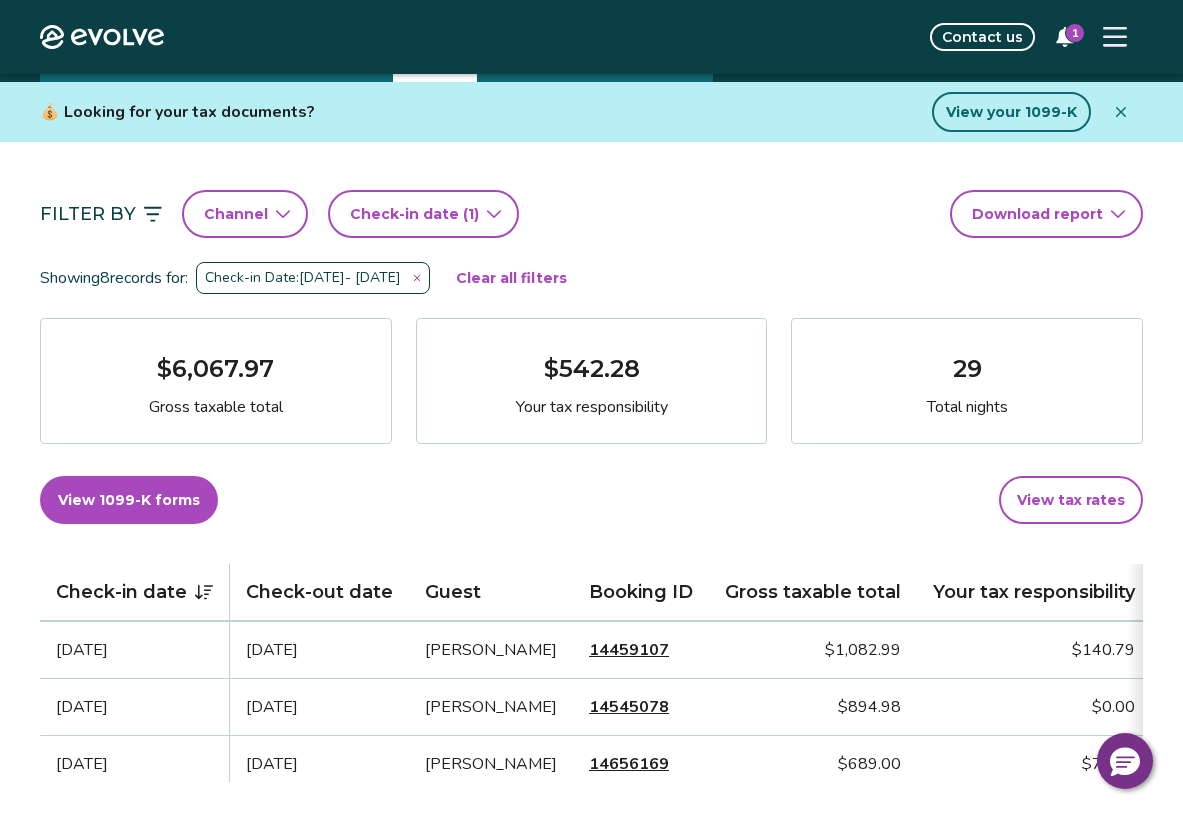 click on "View tax rates" at bounding box center [1071, 500] 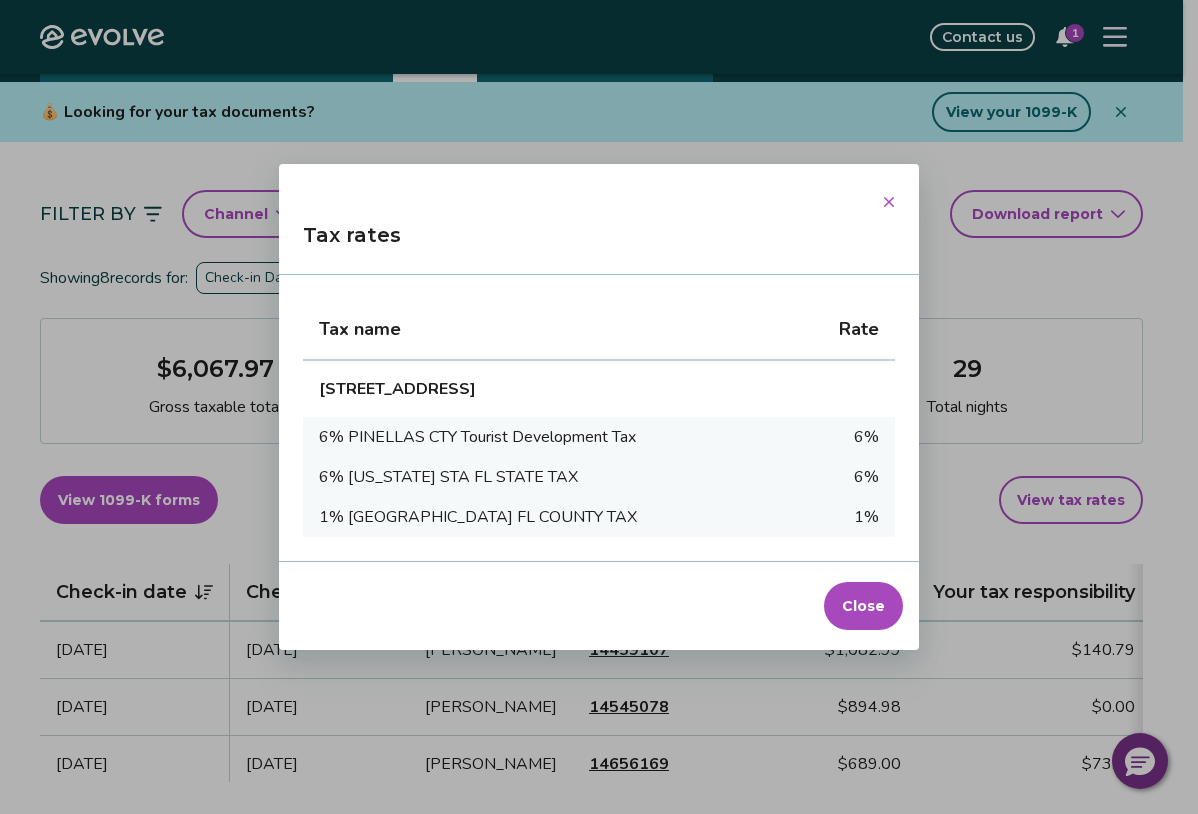 click on "Close" at bounding box center (863, 606) 